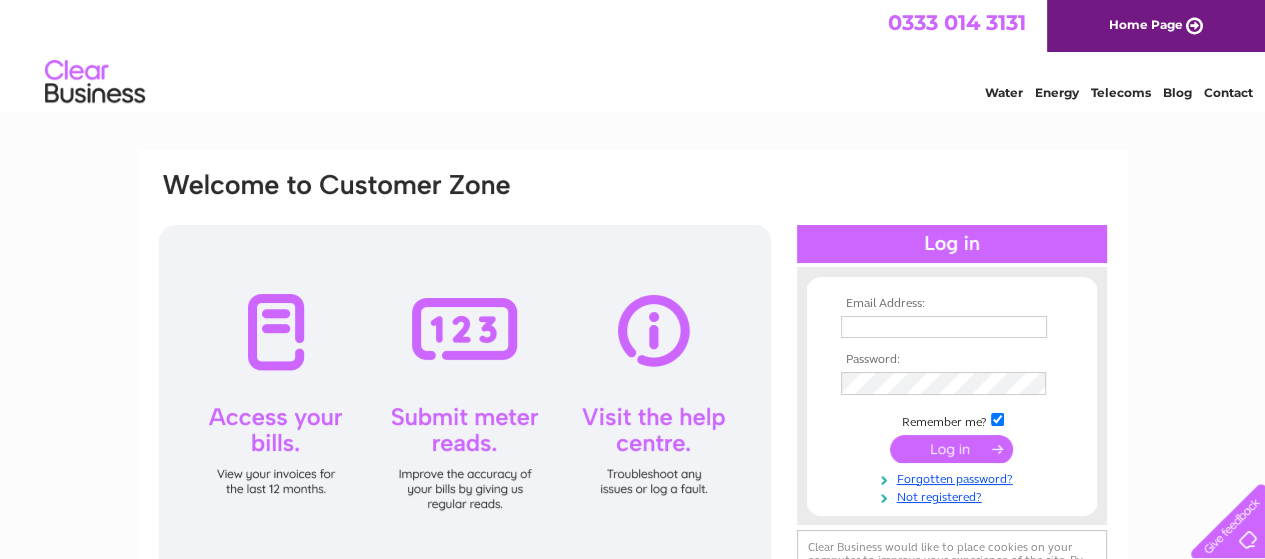 scroll, scrollTop: 0, scrollLeft: 0, axis: both 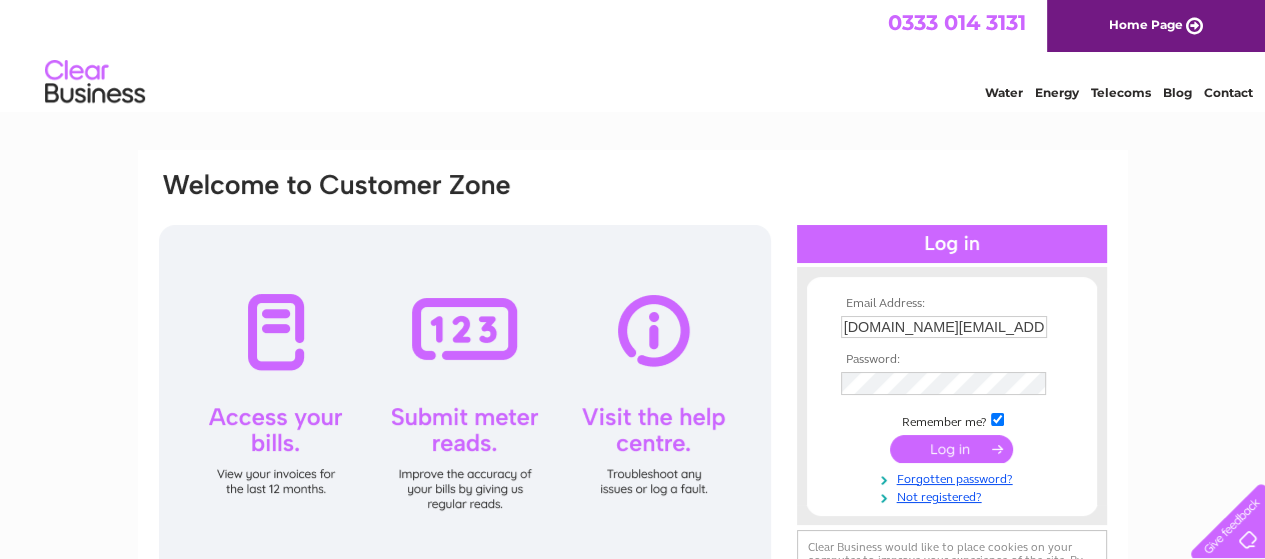 click at bounding box center (951, 449) 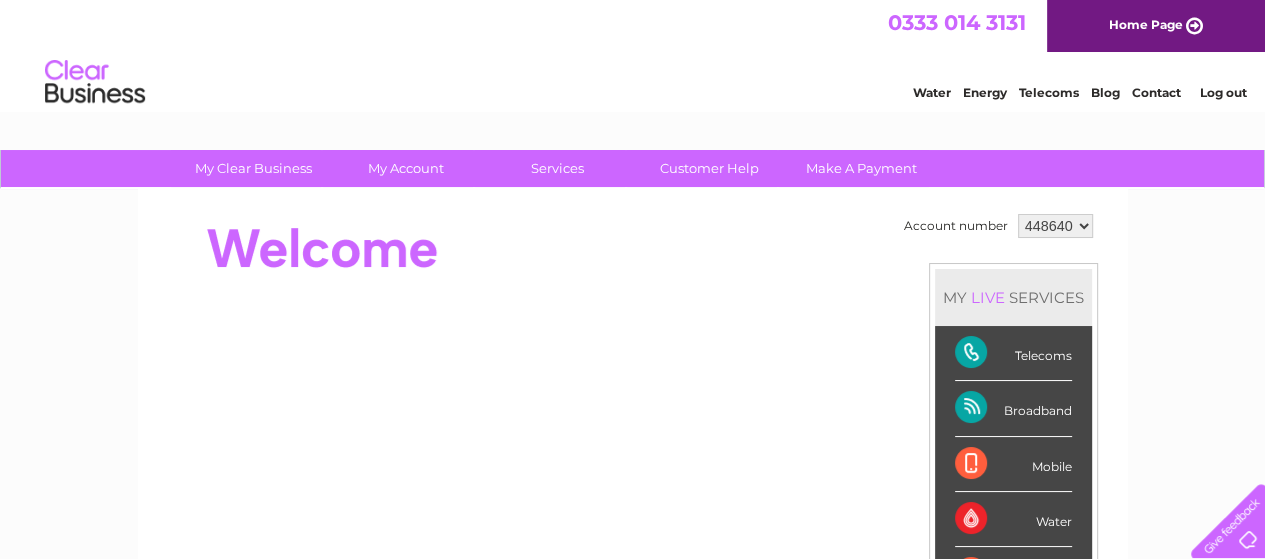 scroll, scrollTop: 0, scrollLeft: 0, axis: both 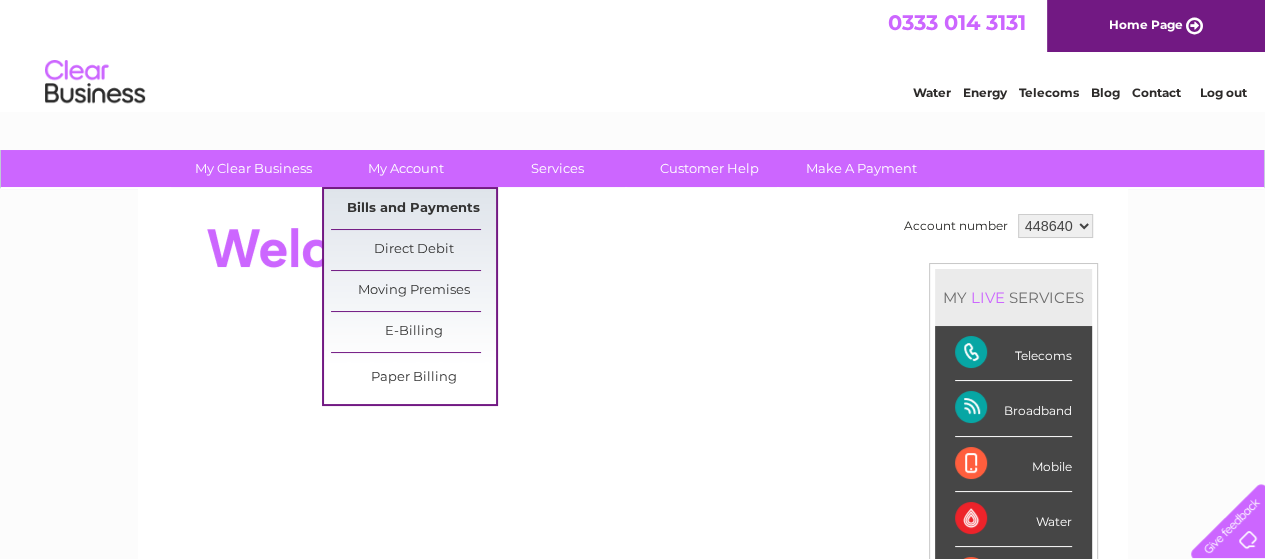 click on "Bills and Payments" at bounding box center (413, 209) 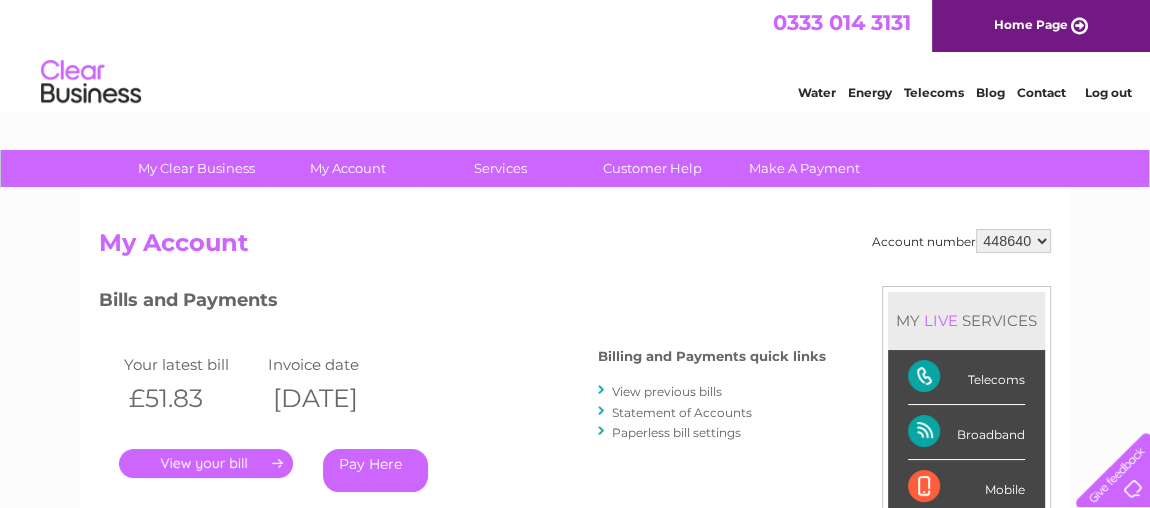scroll, scrollTop: 90, scrollLeft: 0, axis: vertical 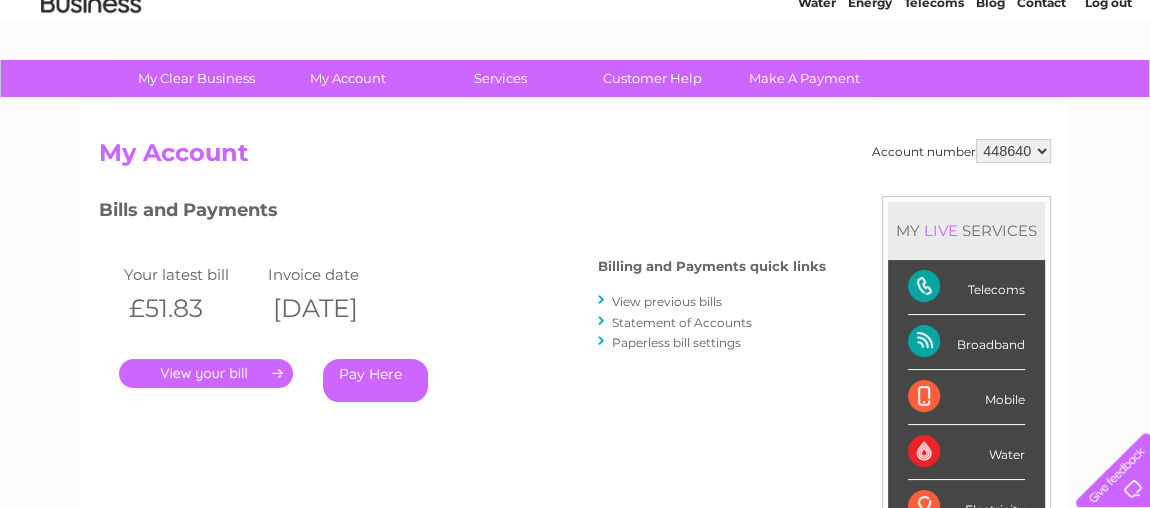 click on "." at bounding box center [206, 373] 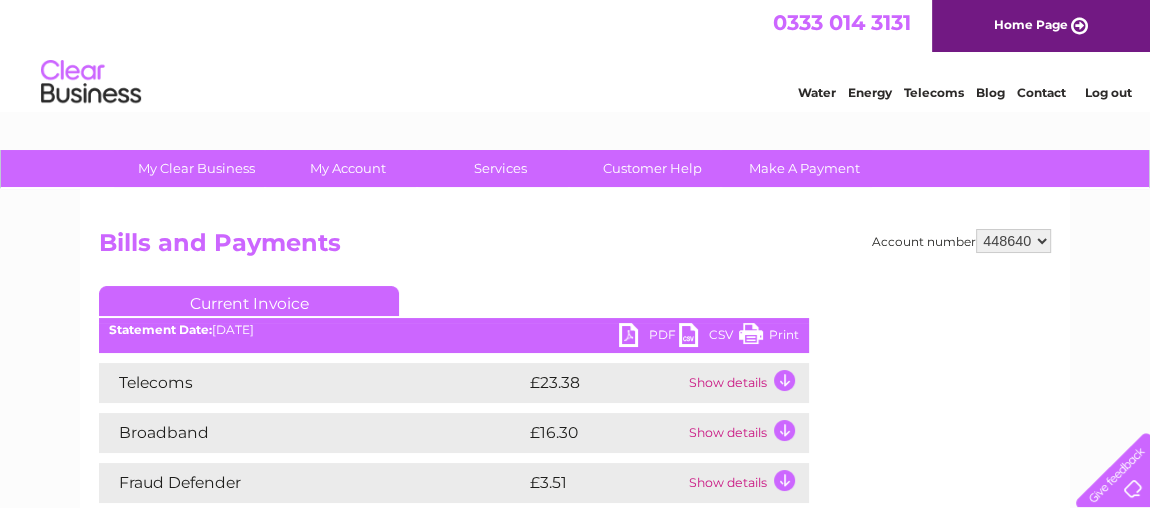 scroll, scrollTop: 0, scrollLeft: 0, axis: both 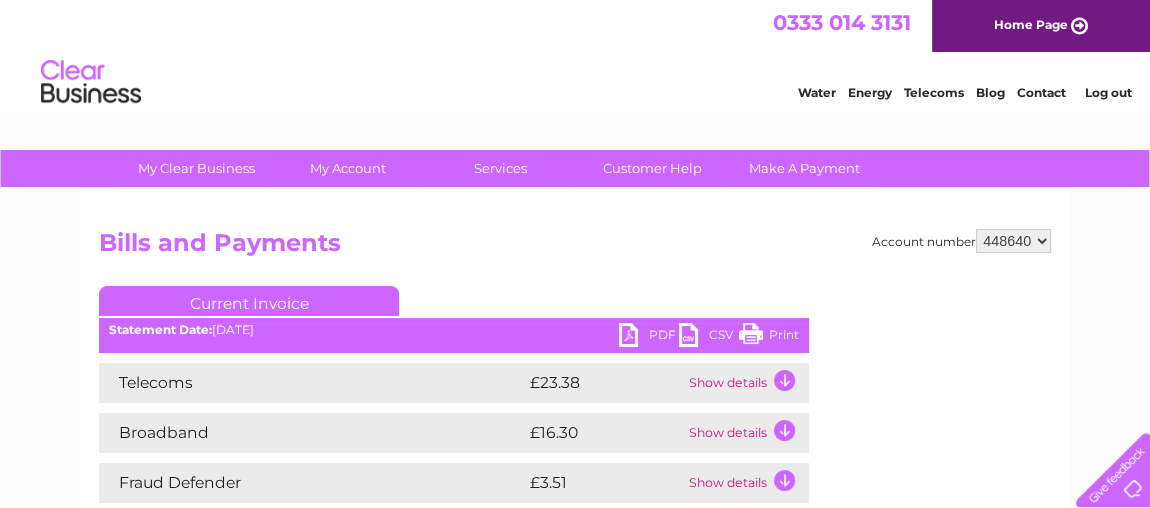 click on "PDF" at bounding box center (649, 337) 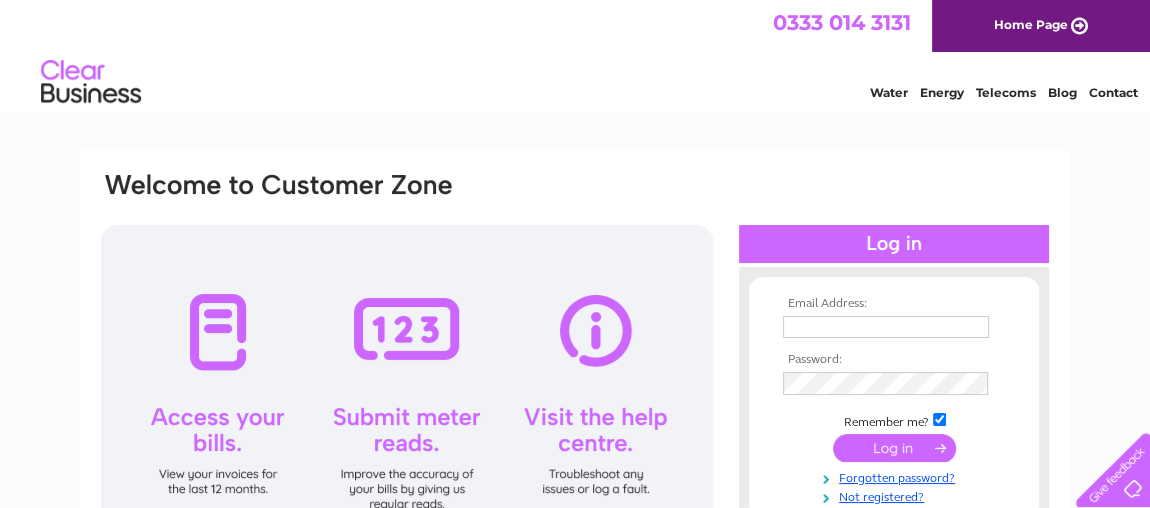 scroll, scrollTop: 0, scrollLeft: 0, axis: both 